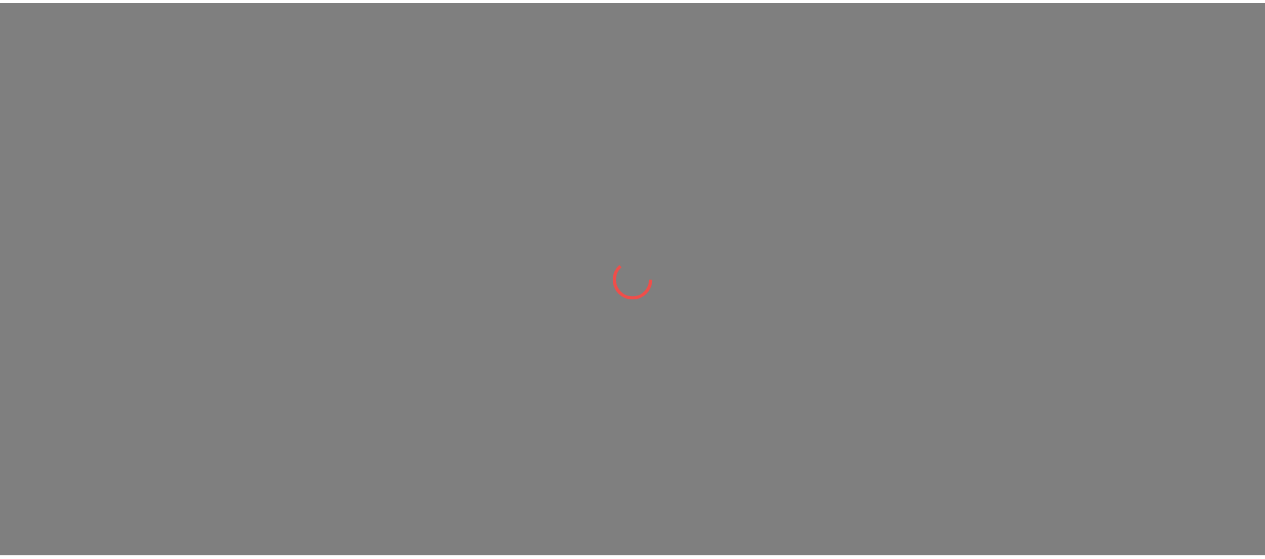 scroll, scrollTop: 0, scrollLeft: 0, axis: both 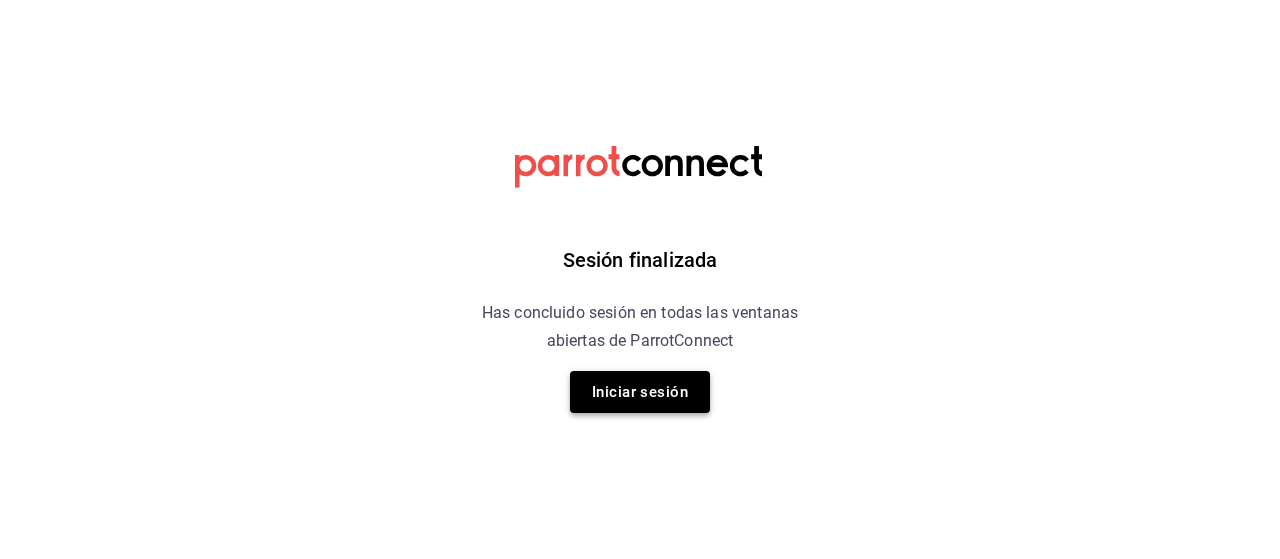 click on "Iniciar sesión" at bounding box center [640, 392] 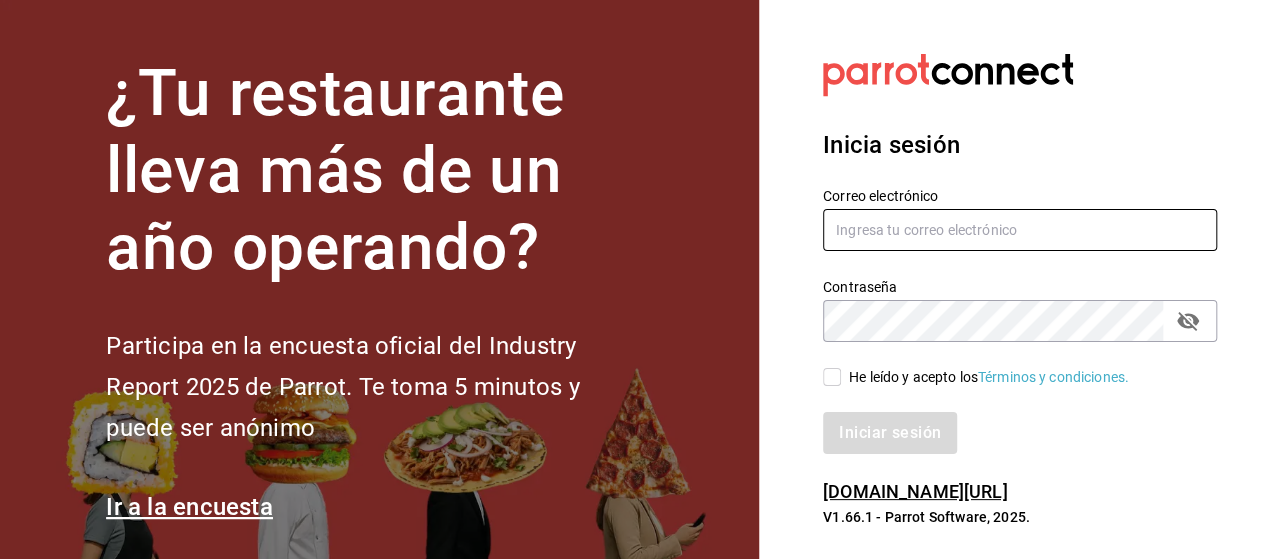 type on "marco.ramirez@grupocosteno.com" 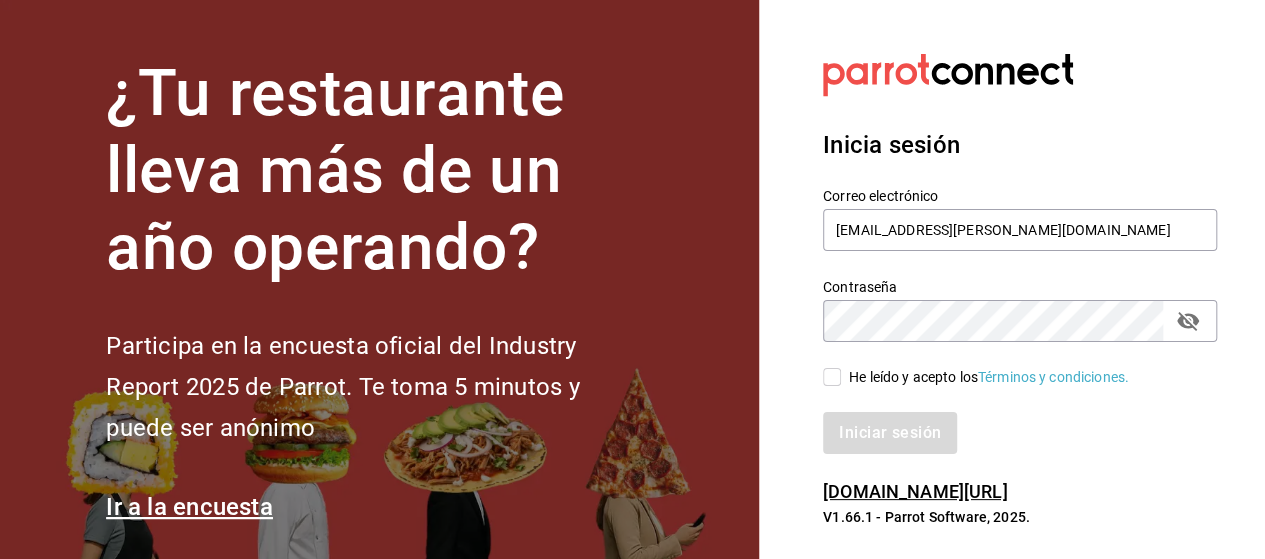 click on "He leído y acepto los  Términos y condiciones." at bounding box center (832, 377) 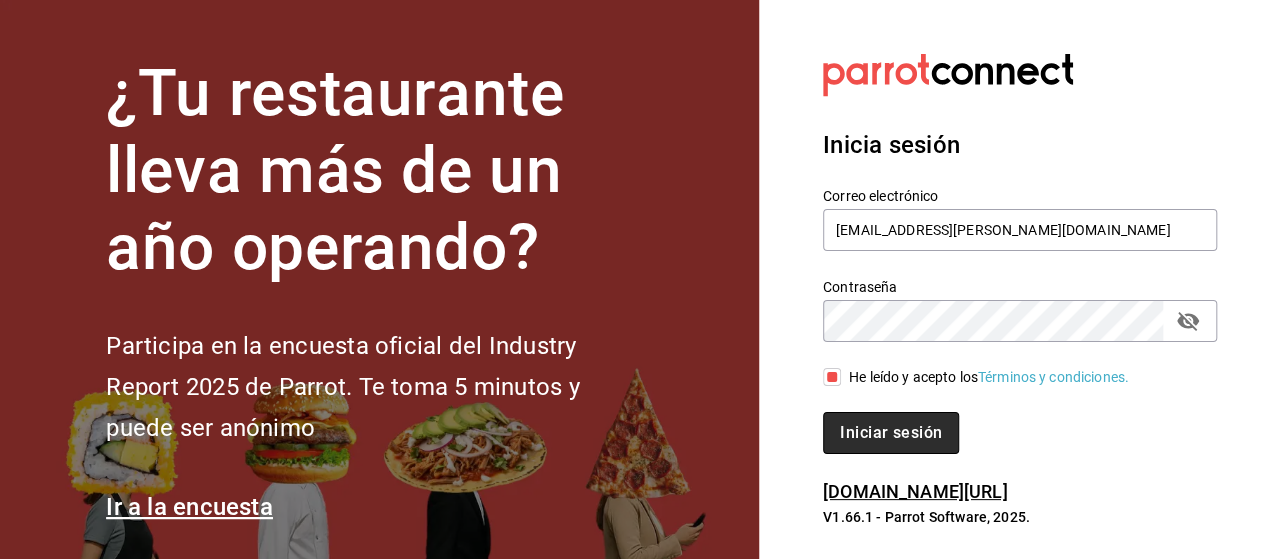 click on "Iniciar sesión" at bounding box center (891, 433) 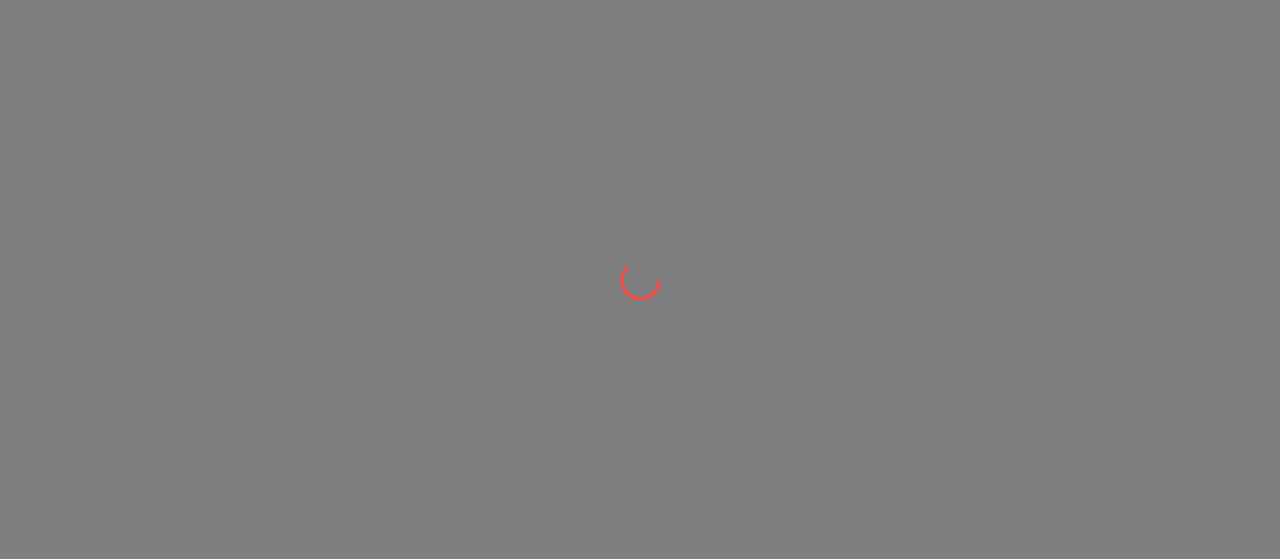 scroll, scrollTop: 0, scrollLeft: 0, axis: both 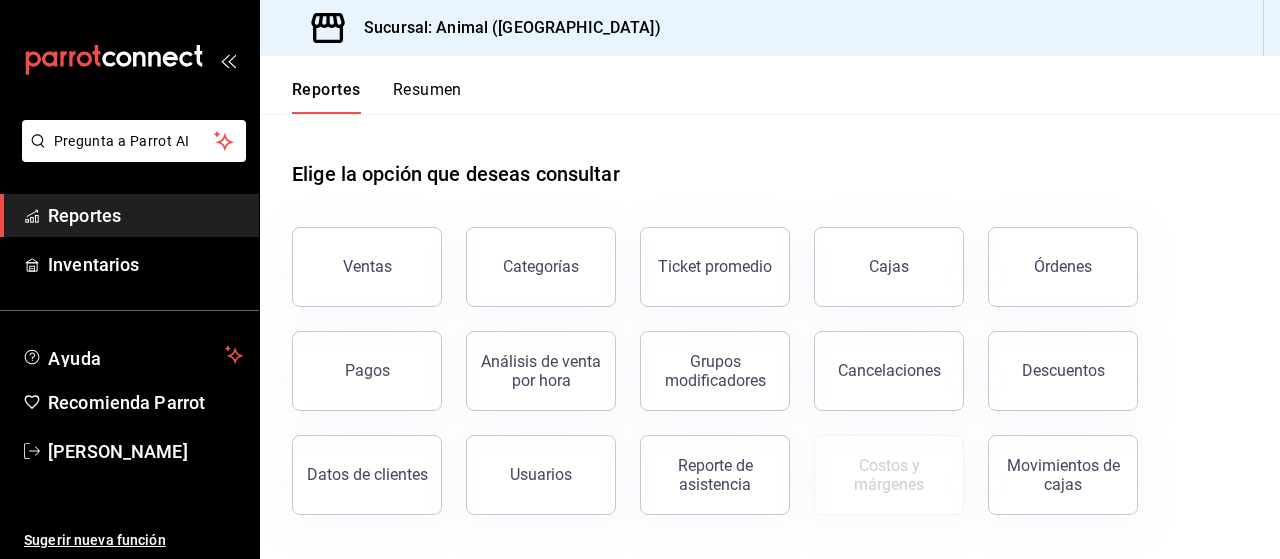 click on "Ventas" at bounding box center (367, 266) 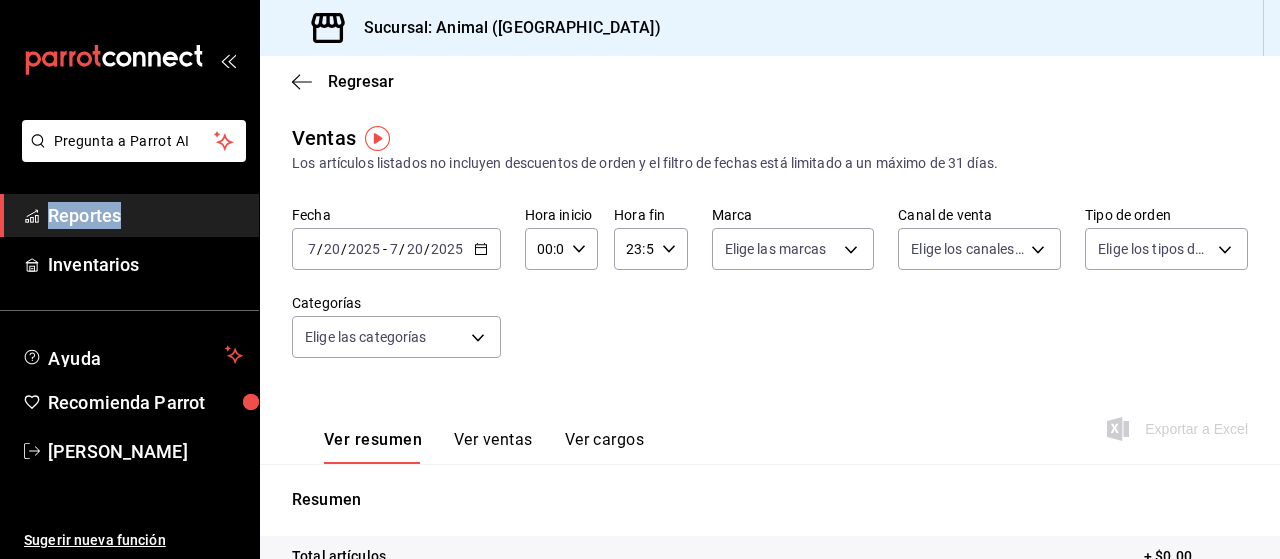 click 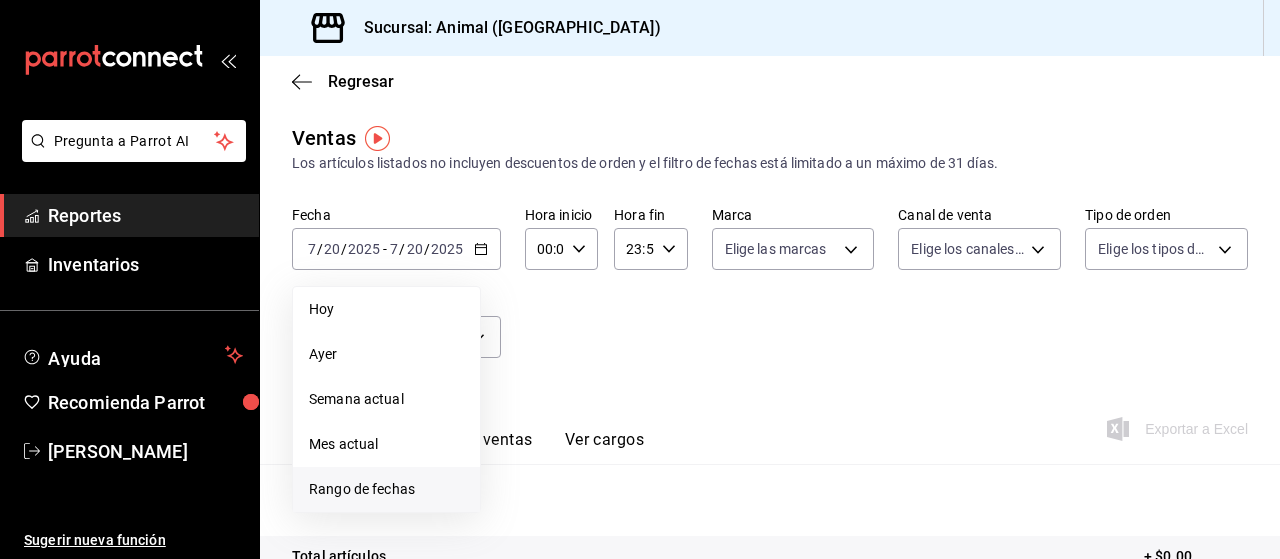 click on "Rango de fechas" at bounding box center [386, 489] 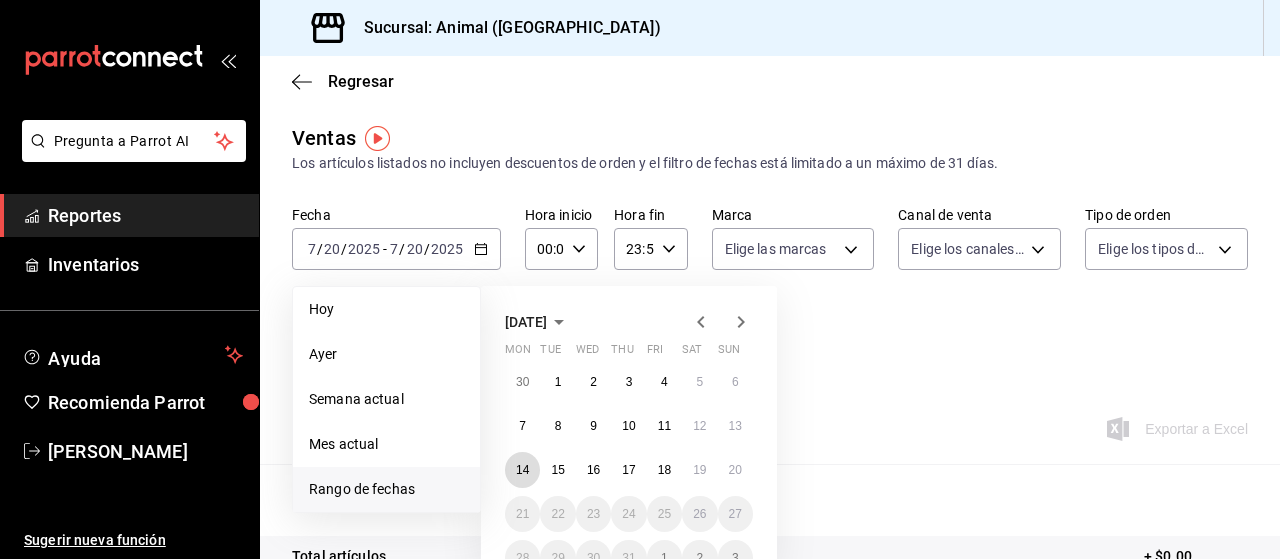 drag, startPoint x: 522, startPoint y: 476, endPoint x: 388, endPoint y: 492, distance: 134.95184 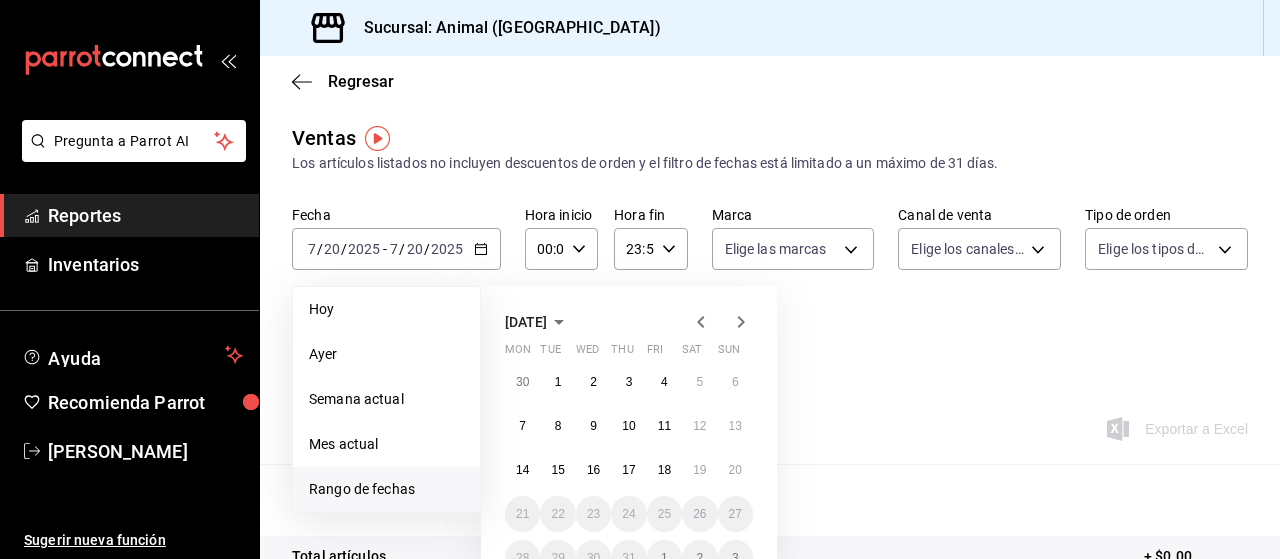 click on "Rango de fechas" at bounding box center (386, 489) 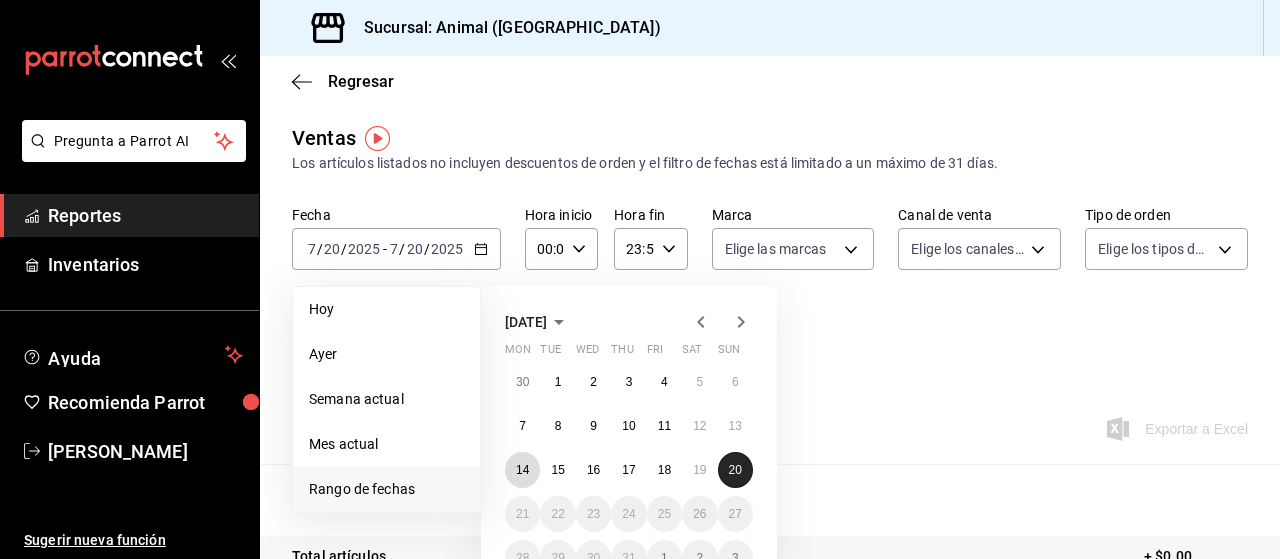 drag, startPoint x: 524, startPoint y: 475, endPoint x: 740, endPoint y: 471, distance: 216.03703 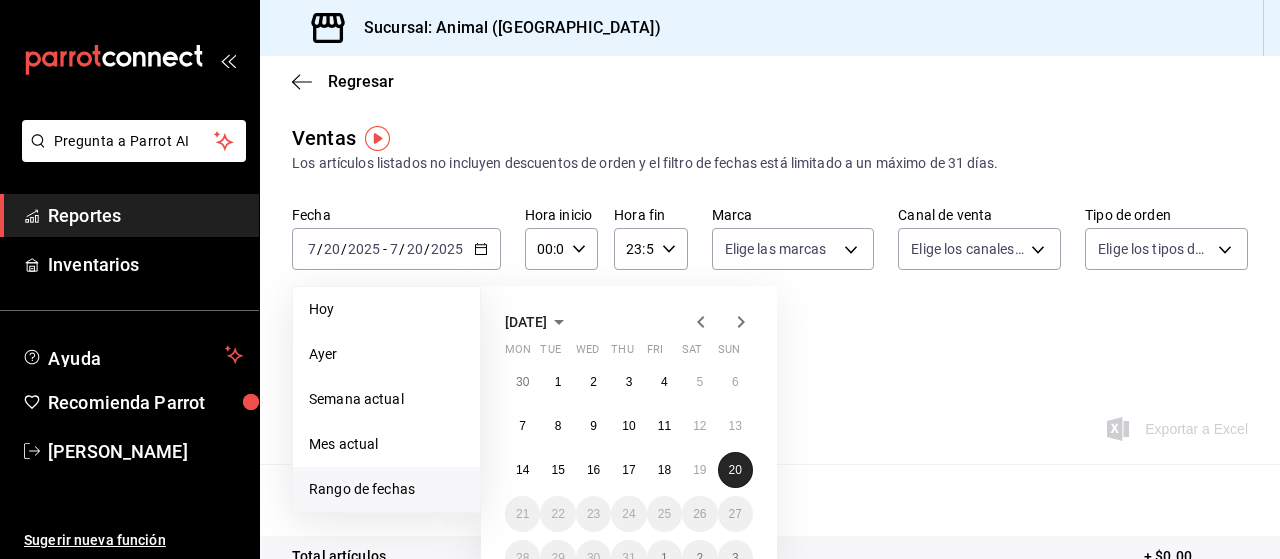 click on "20" at bounding box center (735, 470) 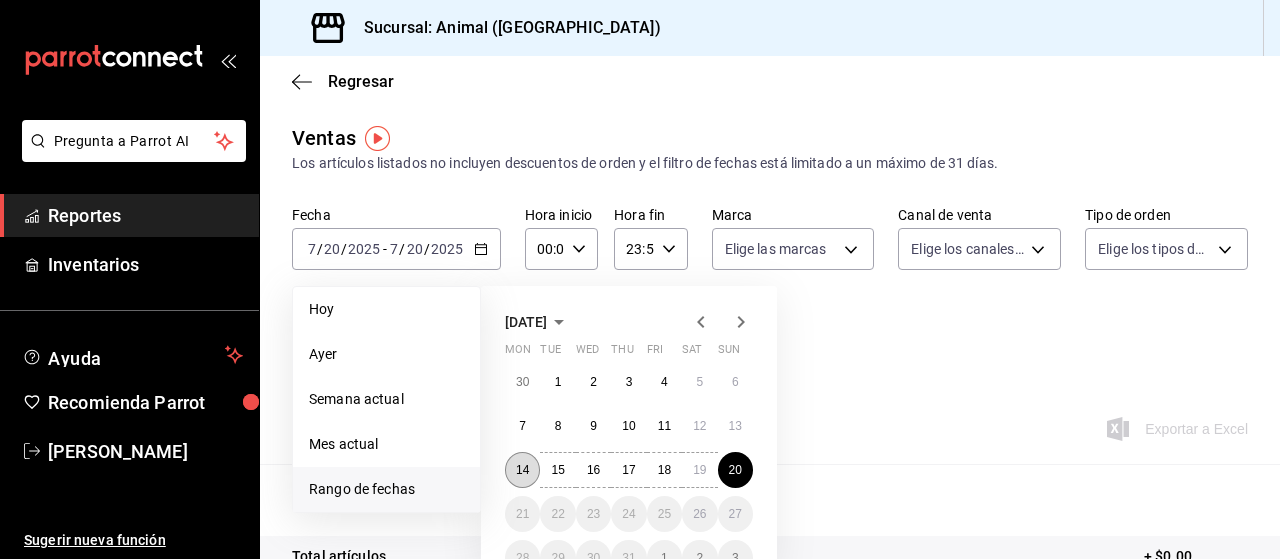 click on "14" at bounding box center [522, 470] 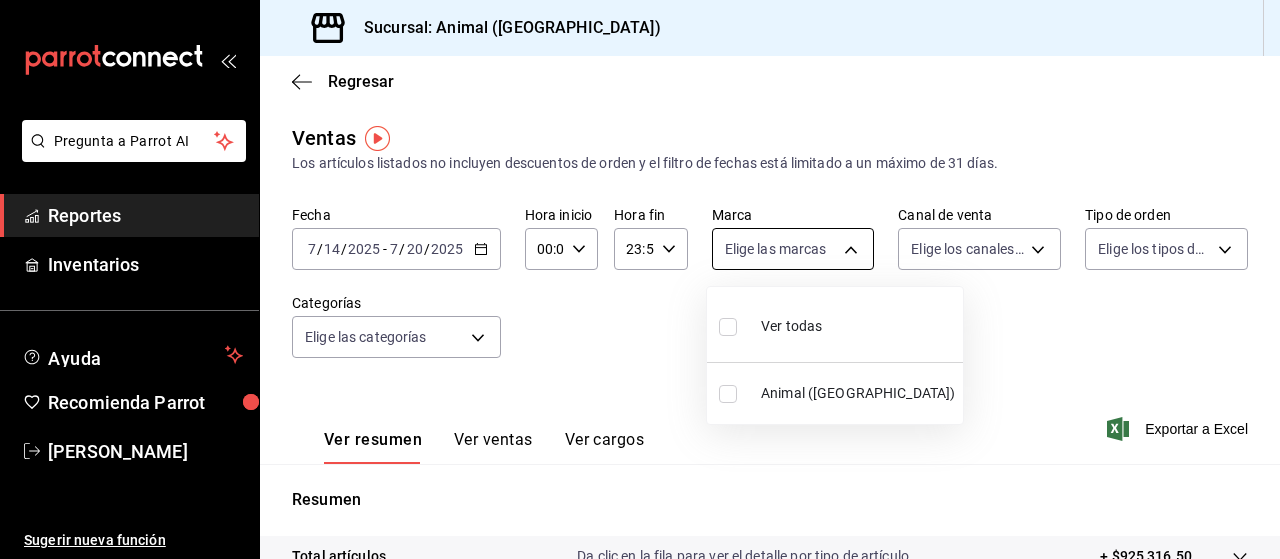 click on "Pregunta a Parrot AI Reportes   Inventarios   Ayuda Recomienda Parrot   Marco Ramiez   Sugerir nueva función   Sucursal: Animal (Puebla) Regresar Ventas Los artículos listados no incluyen descuentos de orden y el filtro de fechas está limitado a un máximo de 31 días. Fecha 2025-07-14 7 / 14 / 2025 - 2025-07-20 7 / 20 / 2025 Hora inicio 00:00 Hora inicio Hora fin 23:59 Hora fin Marca Elige las marcas Canal de venta Elige los canales de venta Tipo de orden Elige los tipos de orden Categorías Elige las categorías Ver resumen Ver ventas Ver cargos Exportar a Excel Resumen Total artículos Da clic en la fila para ver el detalle por tipo de artículo + $925,316.50 Cargos por servicio + $0.00 Venta bruta = $925,316.50 Descuentos totales - $9,192.70 Certificados de regalo - $23,750.00 Venta total = $892,373.80 Impuestos - $123,086.04 Venta neta = $769,287.76 Pregunta a Parrot AI Reportes   Inventarios   Ayuda Recomienda Parrot   Marco Ramiez   Sugerir nueva función   GANA 1 MES GRATIS EN TU SUSCRIPCIÓN AQUÍ" at bounding box center (640, 279) 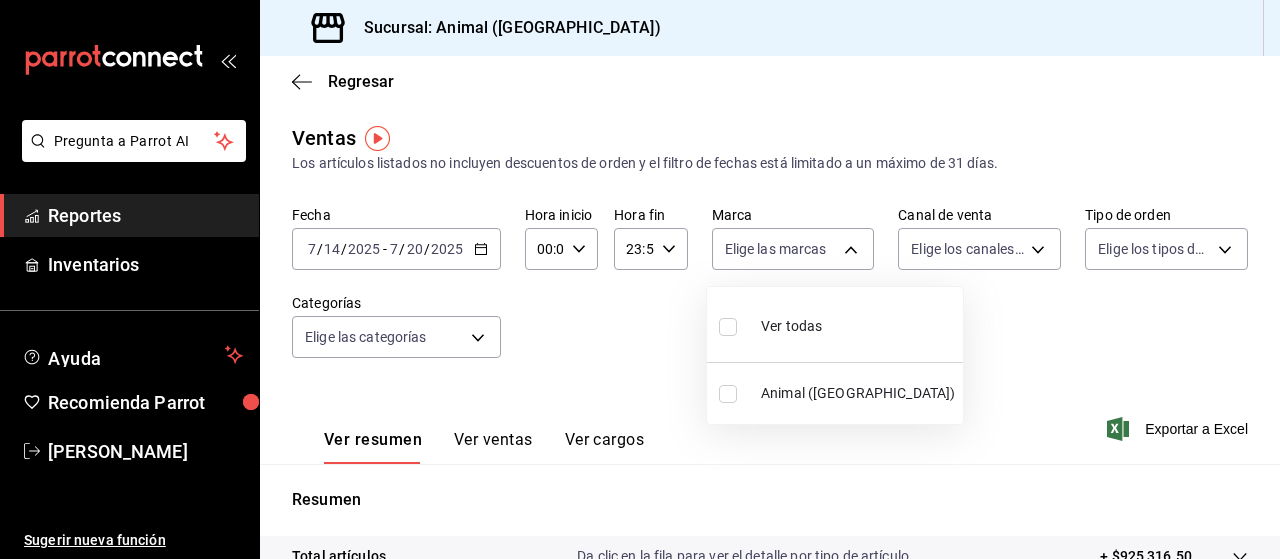 click on "Ver todas" at bounding box center (791, 326) 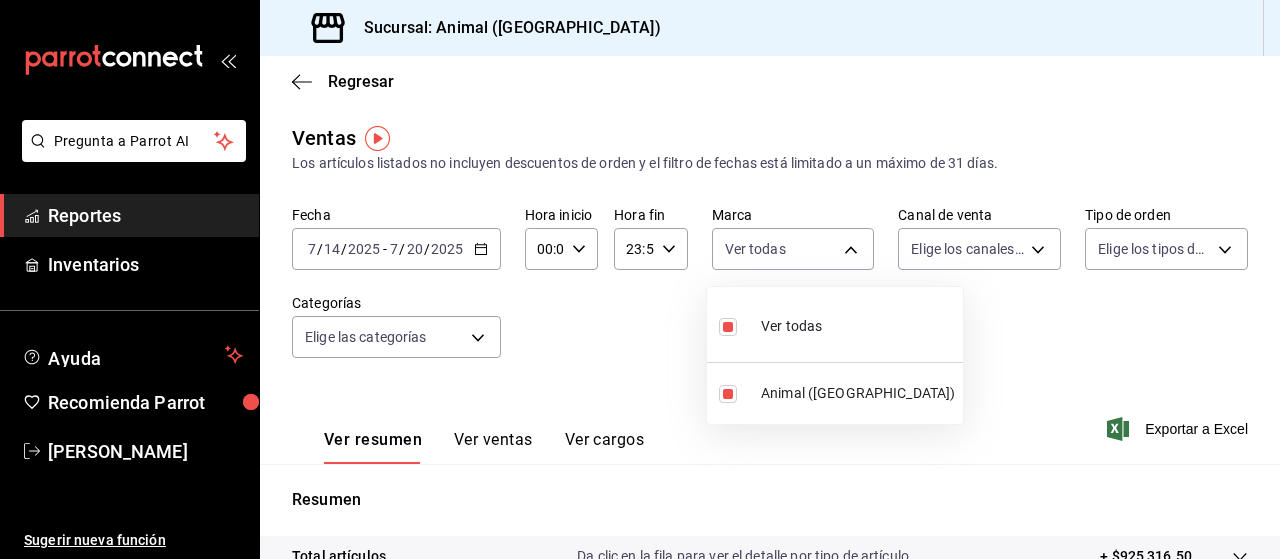 click at bounding box center [640, 279] 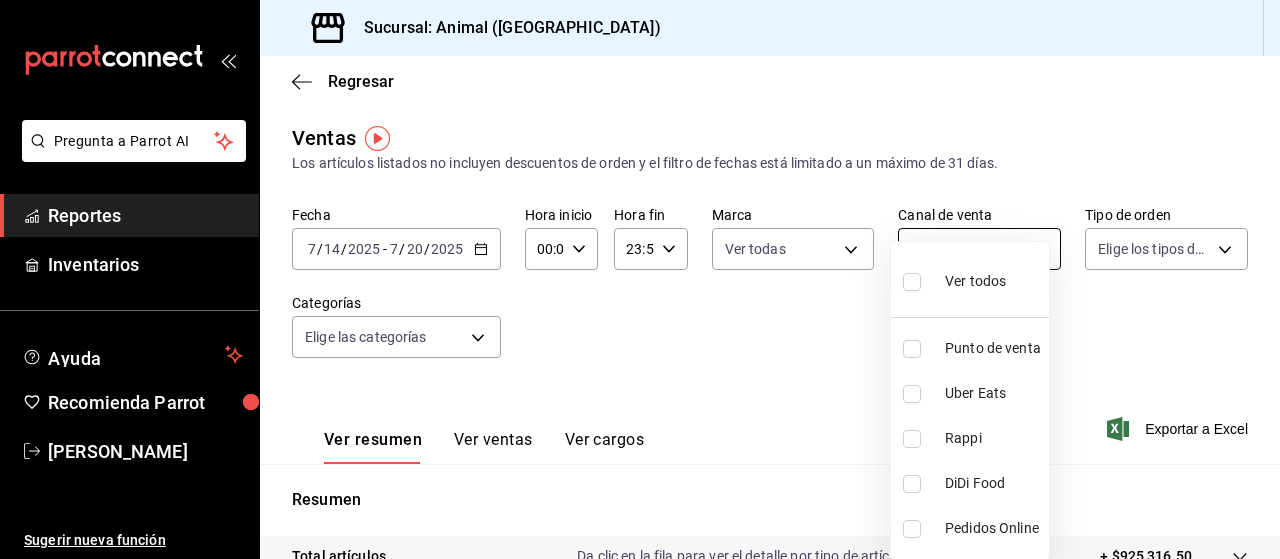 click on "Pregunta a Parrot AI Reportes   Inventarios   Ayuda Recomienda Parrot   Marco Ramiez   Sugerir nueva función   Sucursal: Animal (Puebla) Regresar Ventas Los artículos listados no incluyen descuentos de orden y el filtro de fechas está limitado a un máximo de 31 días. Fecha 2025-07-14 7 / 14 / 2025 - 2025-07-20 7 / 20 / 2025 Hora inicio 00:00 Hora inicio Hora fin 23:59 Hora fin Marca Ver todas 96838179-8fbb-4073-aae3-1789726318c8 Canal de venta Elige los canales de venta Tipo de orden Elige los tipos de orden Categorías Elige las categorías Ver resumen Ver ventas Ver cargos Exportar a Excel Resumen Total artículos Da clic en la fila para ver el detalle por tipo de artículo + $925,316.50 Cargos por servicio + $0.00 Venta bruta = $925,316.50 Descuentos totales - $9,192.70 Certificados de regalo - $23,750.00 Venta total = $892,373.80 Impuestos - $123,086.04 Venta neta = $769,287.76 Pregunta a Parrot AI Reportes   Inventarios   Ayuda Recomienda Parrot   Marco Ramiez   Sugerir nueva función   Ir a video" at bounding box center (640, 279) 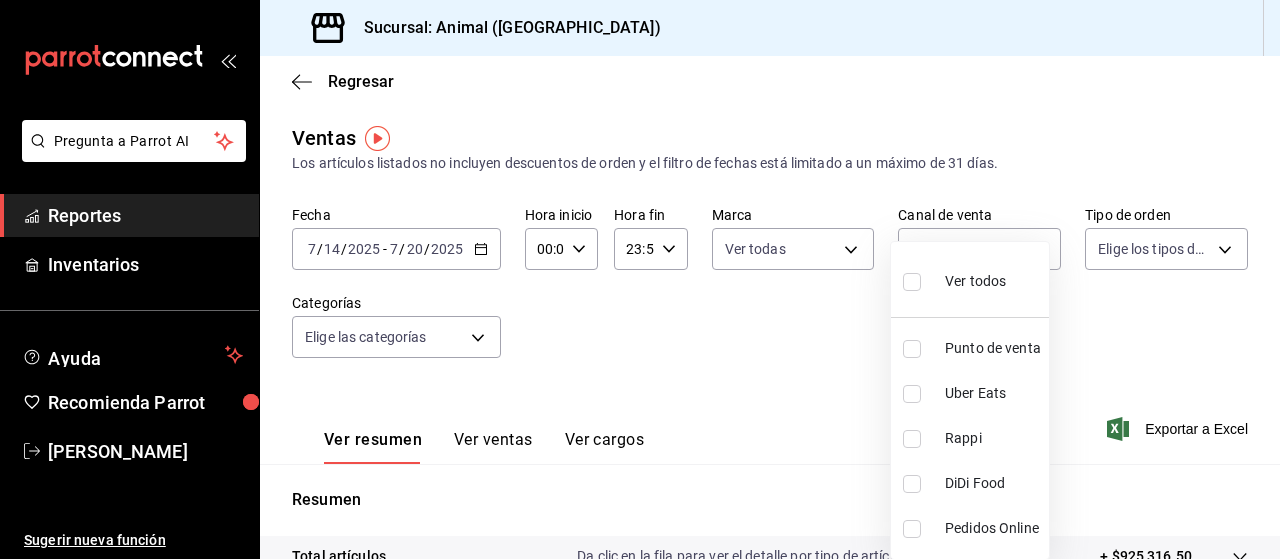 click on "Ver todos" at bounding box center (975, 281) 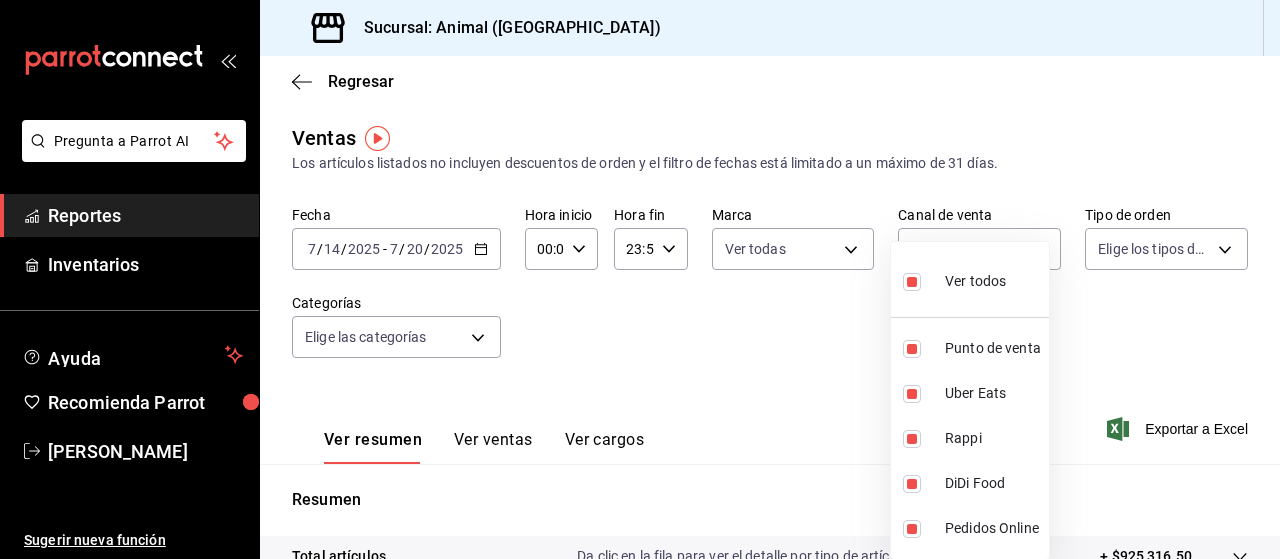click at bounding box center [640, 279] 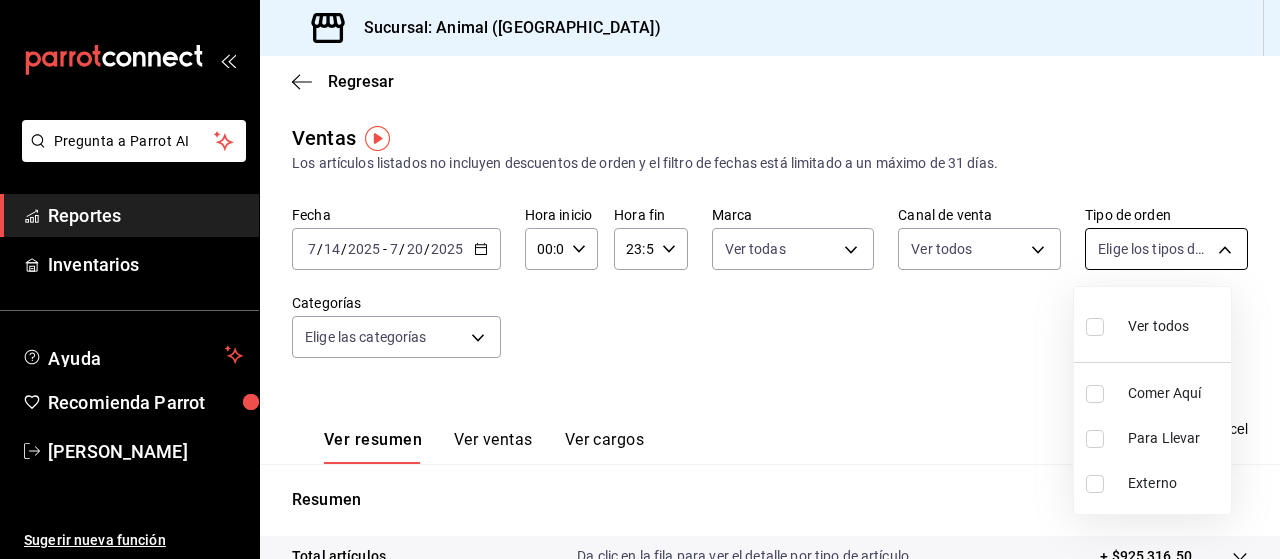 click on "Pregunta a Parrot AI Reportes   Inventarios   Ayuda Recomienda Parrot   Marco Ramiez   Sugerir nueva función   Sucursal: Animal (Puebla) Regresar Ventas Los artículos listados no incluyen descuentos de orden y el filtro de fechas está limitado a un máximo de 31 días. Fecha 2025-07-14 7 / 14 / 2025 - 2025-07-20 7 / 20 / 2025 Hora inicio 00:00 Hora inicio Hora fin 23:59 Hora fin Marca Ver todas 96838179-8fbb-4073-aae3-1789726318c8 Canal de venta Ver todos PARROT,UBER_EATS,RAPPI,DIDI_FOOD,ONLINE Tipo de orden Elige los tipos de orden Categorías Elige las categorías Ver resumen Ver ventas Ver cargos Exportar a Excel Resumen Total artículos Da clic en la fila para ver el detalle por tipo de artículo + $925,316.50 Cargos por servicio + $0.00 Venta bruta = $925,316.50 Descuentos totales - $9,192.70 Certificados de regalo - $23,750.00 Venta total = $892,373.80 Impuestos - $123,086.04 Venta neta = $769,287.76 Pregunta a Parrot AI Reportes   Inventarios   Ayuda Recomienda Parrot   Marco Ramiez     Ir a video" at bounding box center [640, 279] 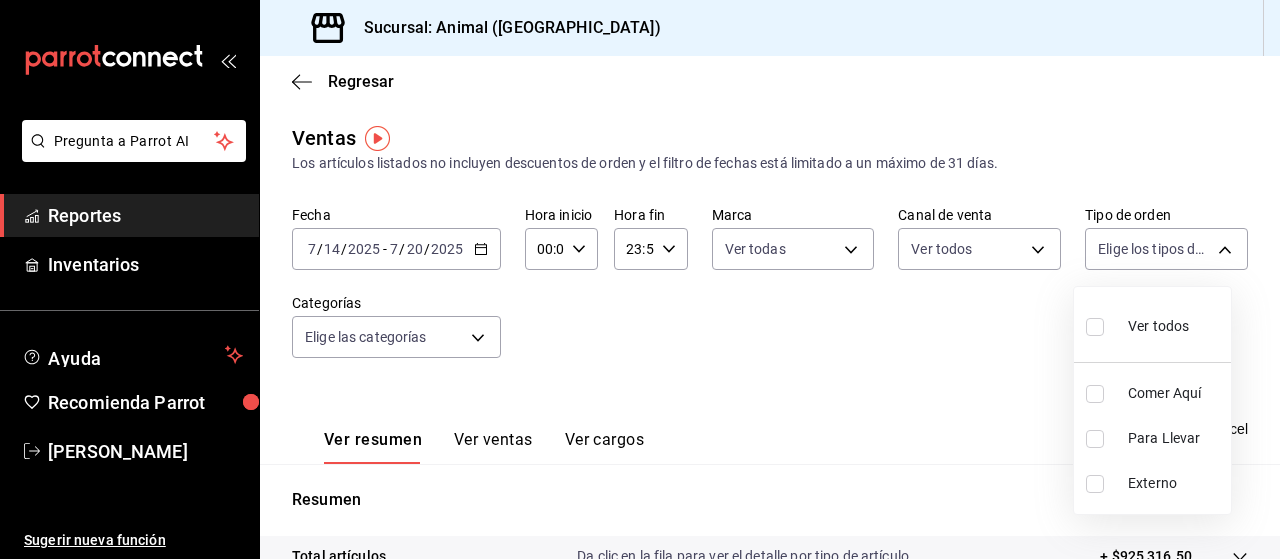 click on "Ver todos" at bounding box center (1158, 326) 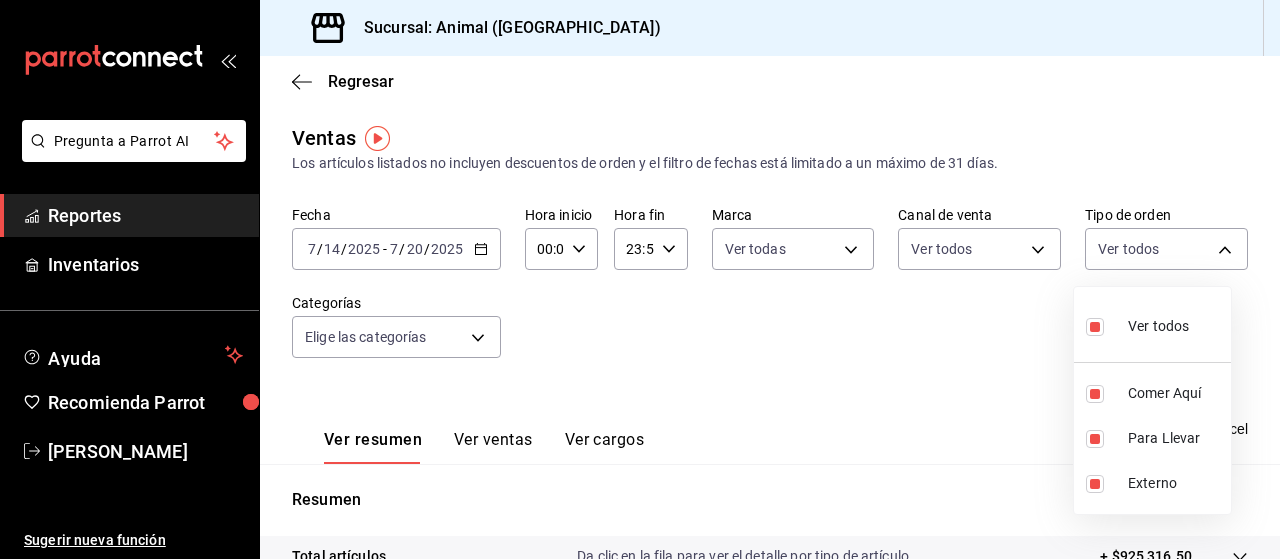 click at bounding box center (640, 279) 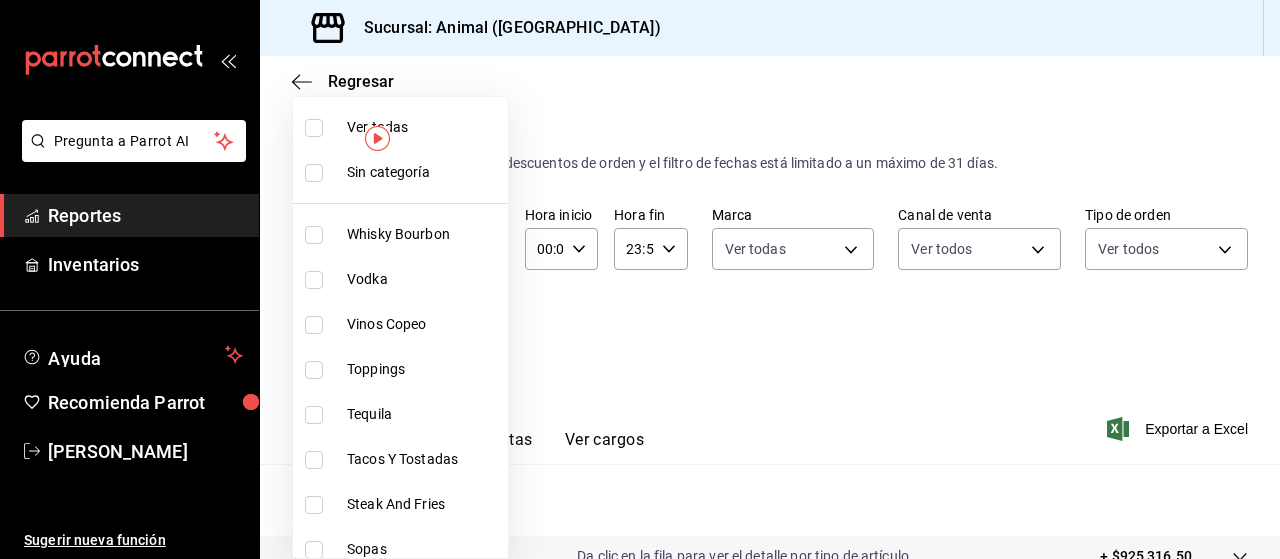 click on "Pregunta a Parrot AI Reportes   Inventarios   Ayuda Recomienda Parrot   Marco Ramiez   Sugerir nueva función   Sucursal: Animal (Puebla) Regresar Ventas Los artículos listados no incluyen descuentos de orden y el filtro de fechas está limitado a un máximo de 31 días. Fecha 2025-07-14 7 / 14 / 2025 - 2025-07-20 7 / 20 / 2025 Hora inicio 00:00 Hora inicio Hora fin 23:59 Hora fin Marca Ver todas 96838179-8fbb-4073-aae3-1789726318c8 Canal de venta Ver todos PARROT,UBER_EATS,RAPPI,DIDI_FOOD,ONLINE Tipo de orden Ver todos 89cc3392-1a89-49ed-91c4-e66ea58282e1,025cf6ae-25b7-4698-bb98-3d77af74a196,EXTERNAL Categorías Elige las categorías Ver resumen Ver ventas Ver cargos Exportar a Excel Resumen Total artículos Da clic en la fila para ver el detalle por tipo de artículo + $925,316.50 Cargos por servicio + $0.00 Venta bruta = $925,316.50 Descuentos totales - $9,192.70 Certificados de regalo - $23,750.00 Venta total = $892,373.80 Impuestos - $123,086.04 Venta neta = $769,287.76 Pregunta a Parrot AI Reportes" at bounding box center [640, 279] 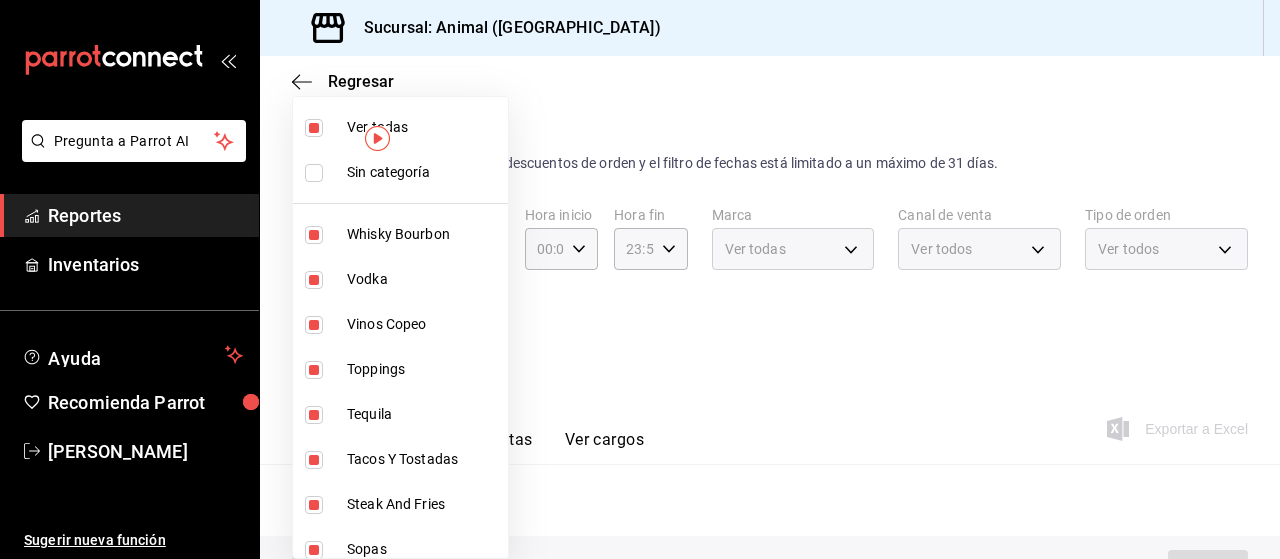 click at bounding box center (640, 279) 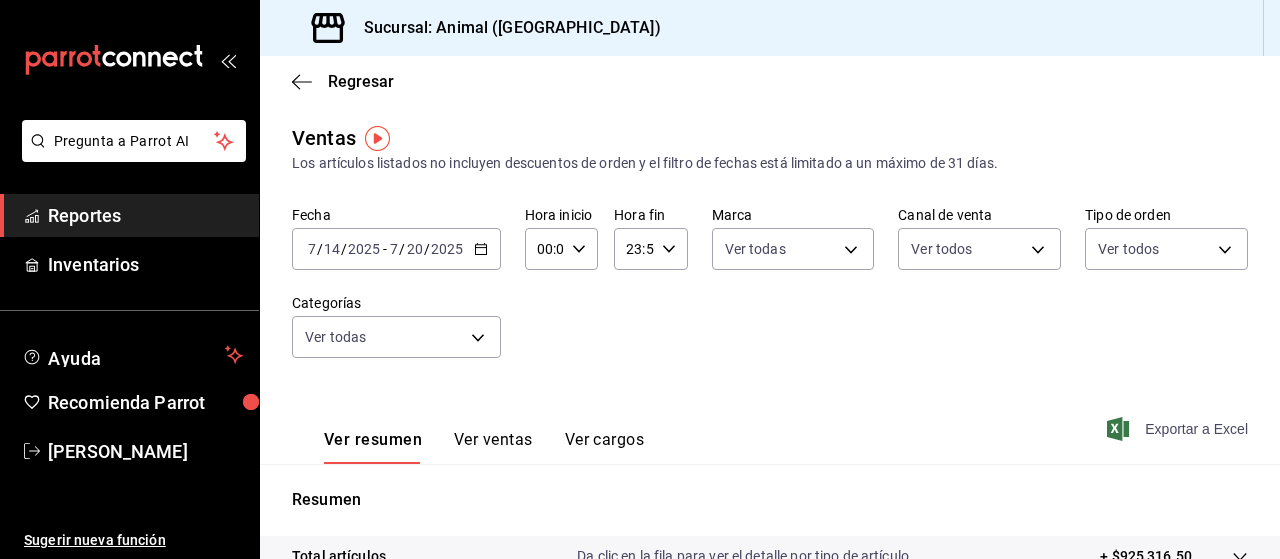 click on "Exportar a Excel" at bounding box center (1179, 429) 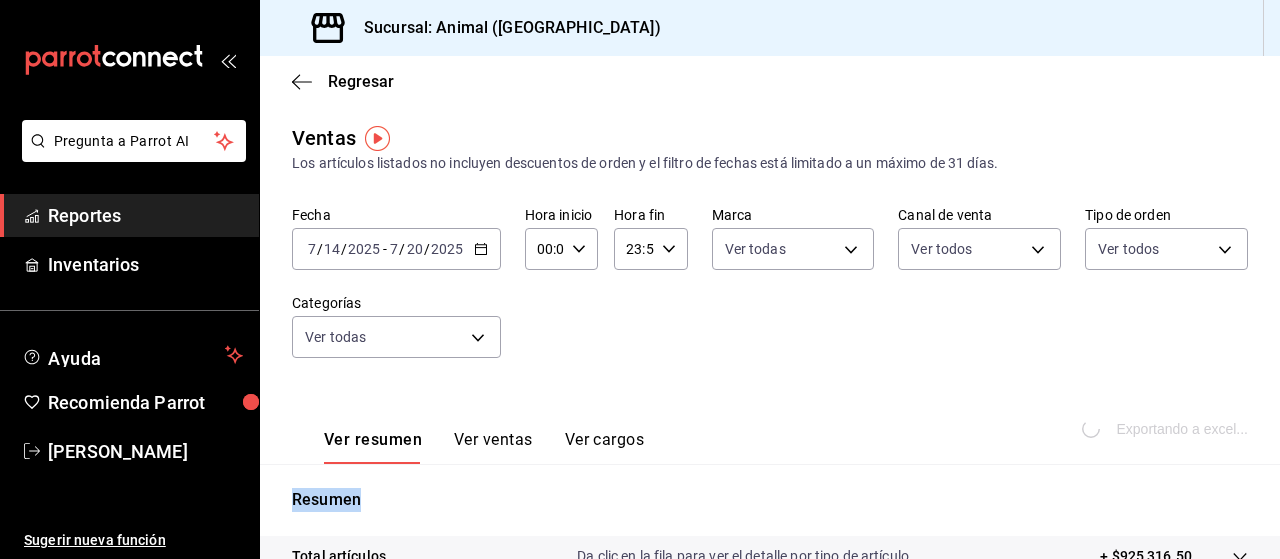 click on "Exportando a excel..." at bounding box center (1167, 429) 